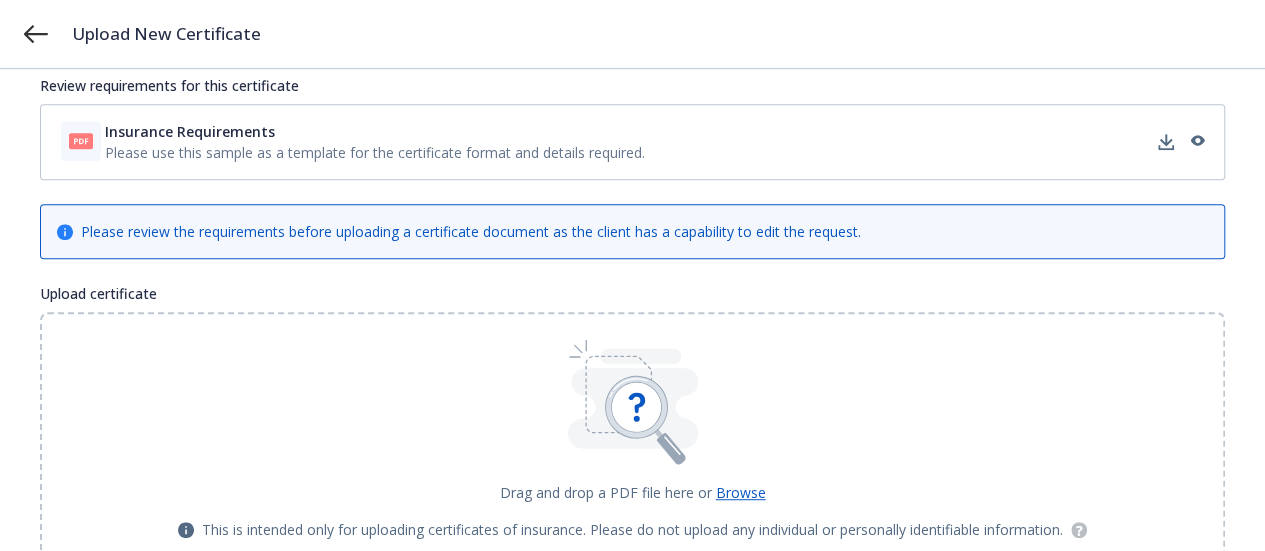 scroll, scrollTop: 400, scrollLeft: 0, axis: vertical 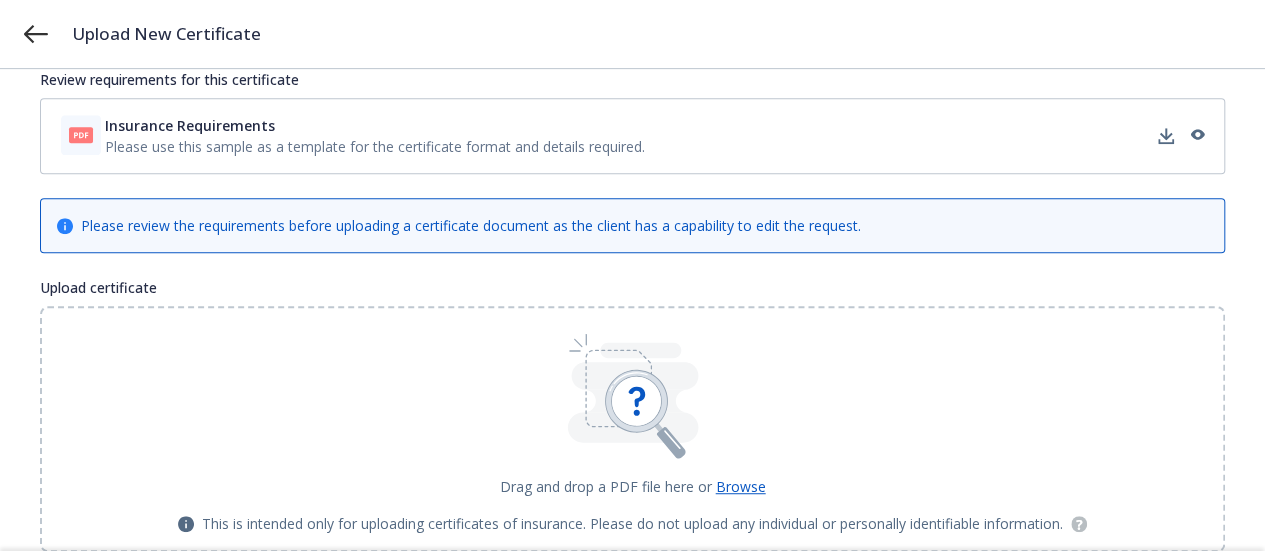 click on "Please use this sample as a template for the certificate format and details required." at bounding box center [375, 146] 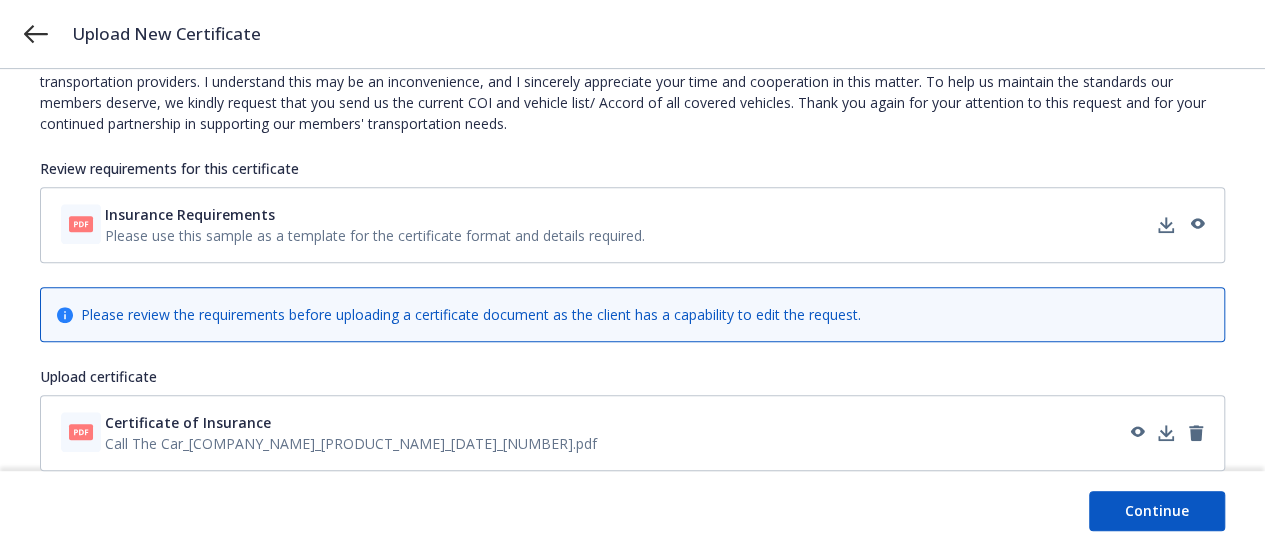 scroll, scrollTop: 308, scrollLeft: 0, axis: vertical 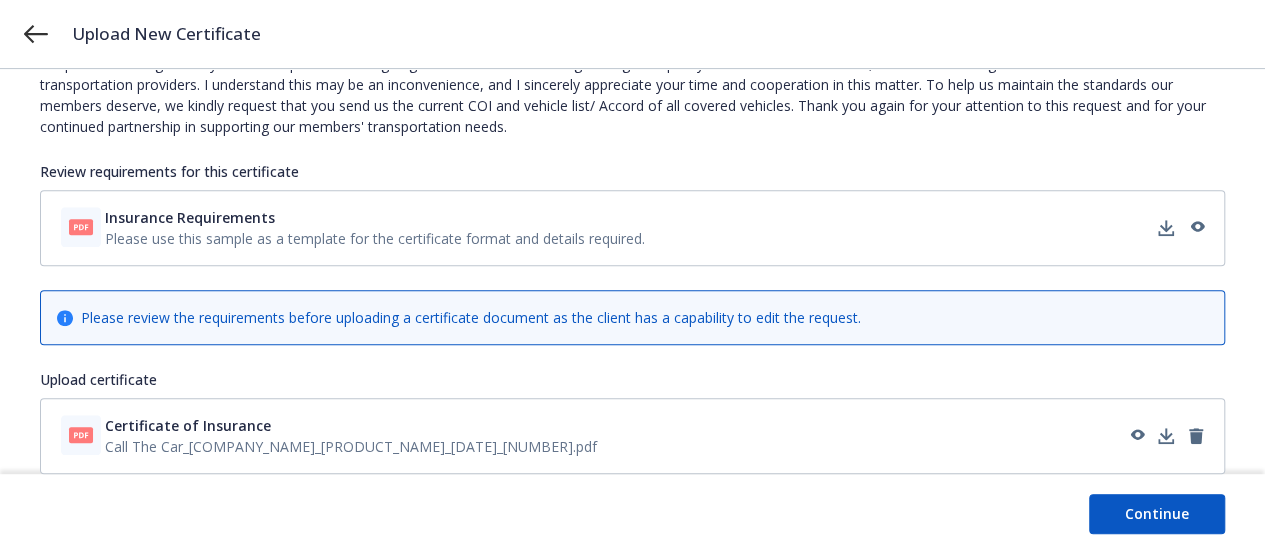 click on "Continue" at bounding box center (1157, 514) 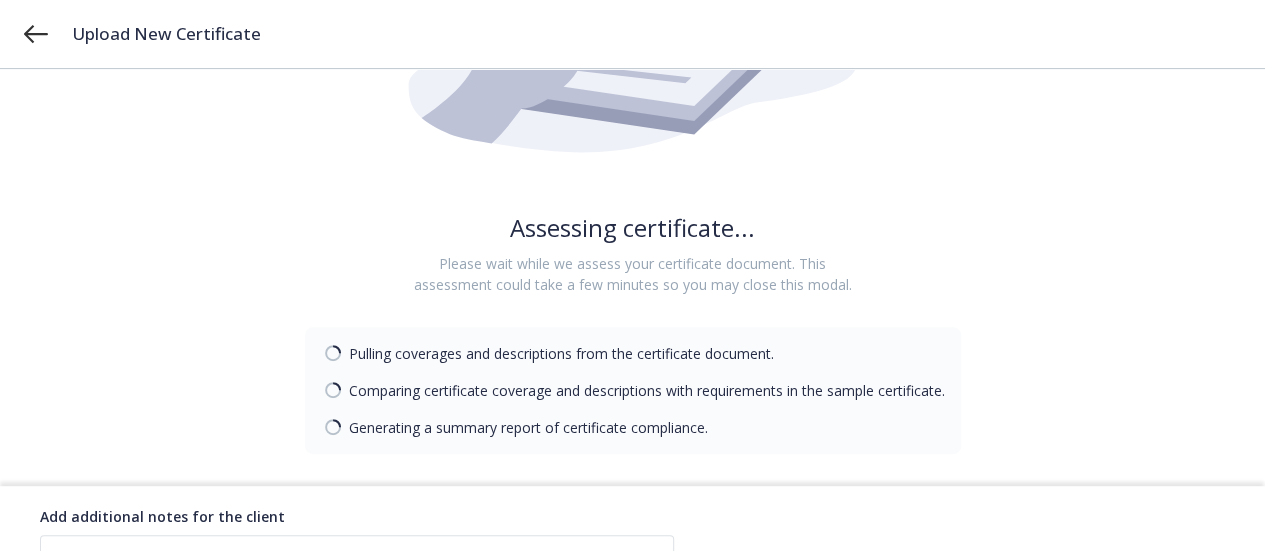 click on "Back Save and exit Submit Certificate" at bounding box center [981, 560] 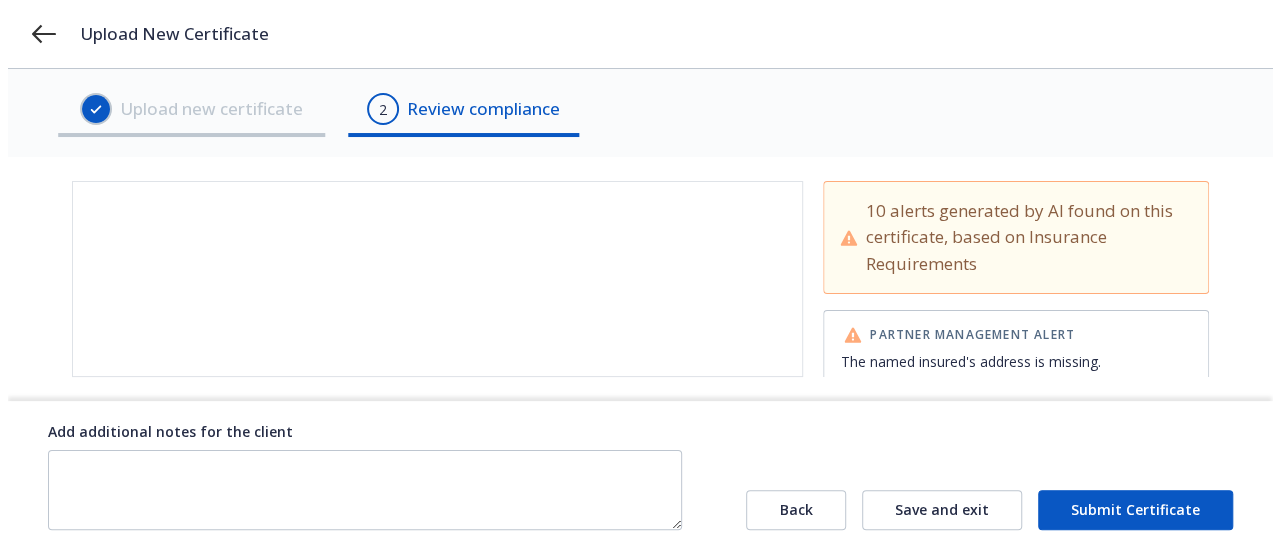 scroll, scrollTop: 0, scrollLeft: 0, axis: both 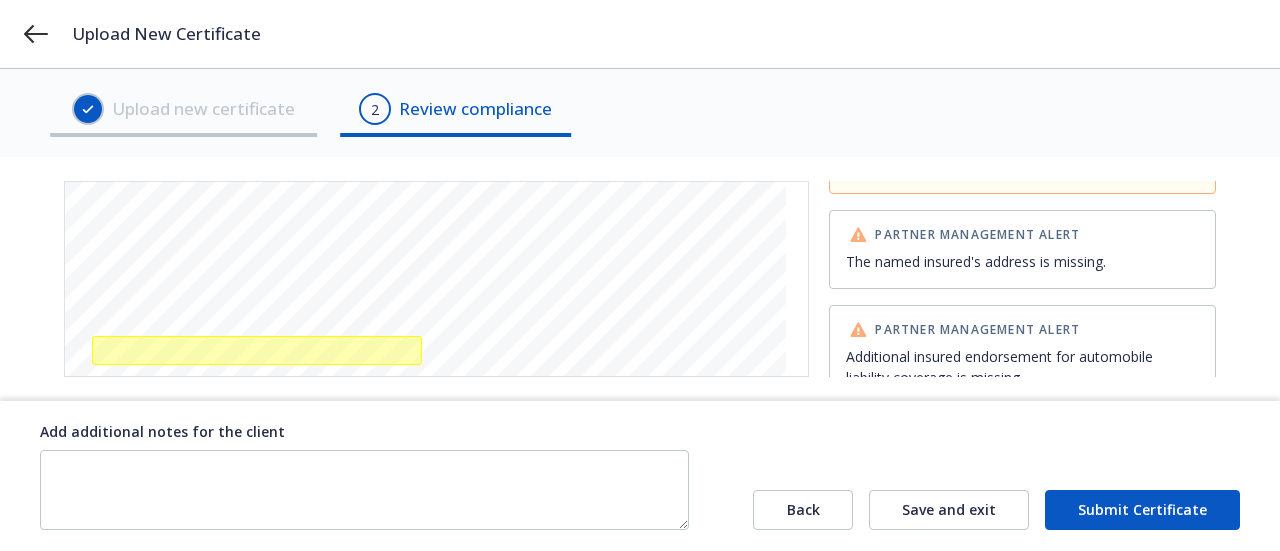 click on "Submit Certificate" at bounding box center (1142, 510) 